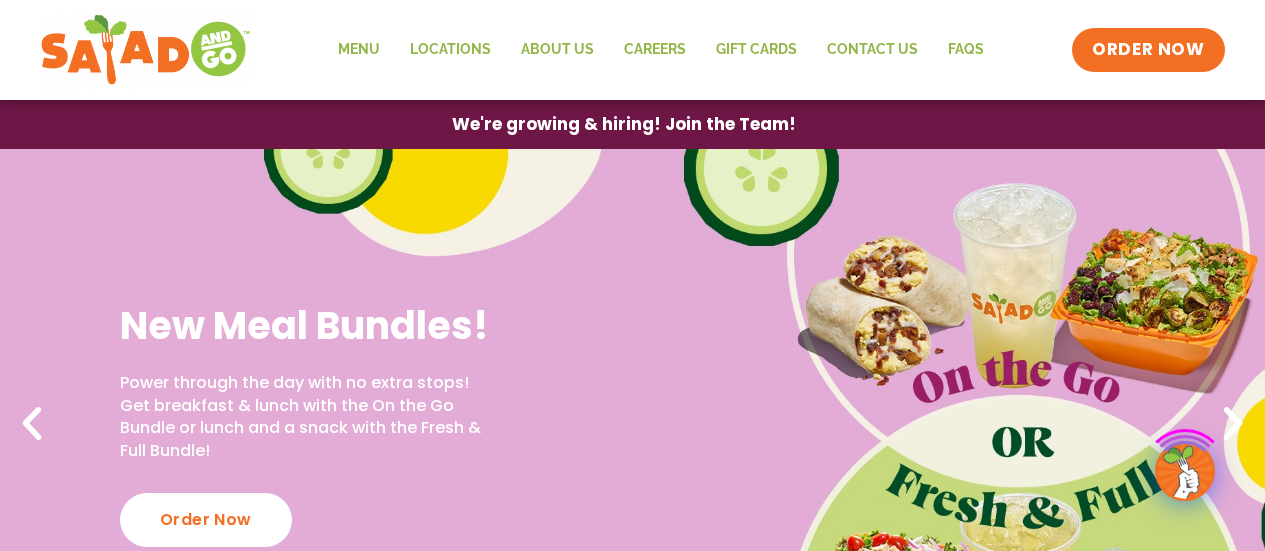 scroll, scrollTop: 0, scrollLeft: 0, axis: both 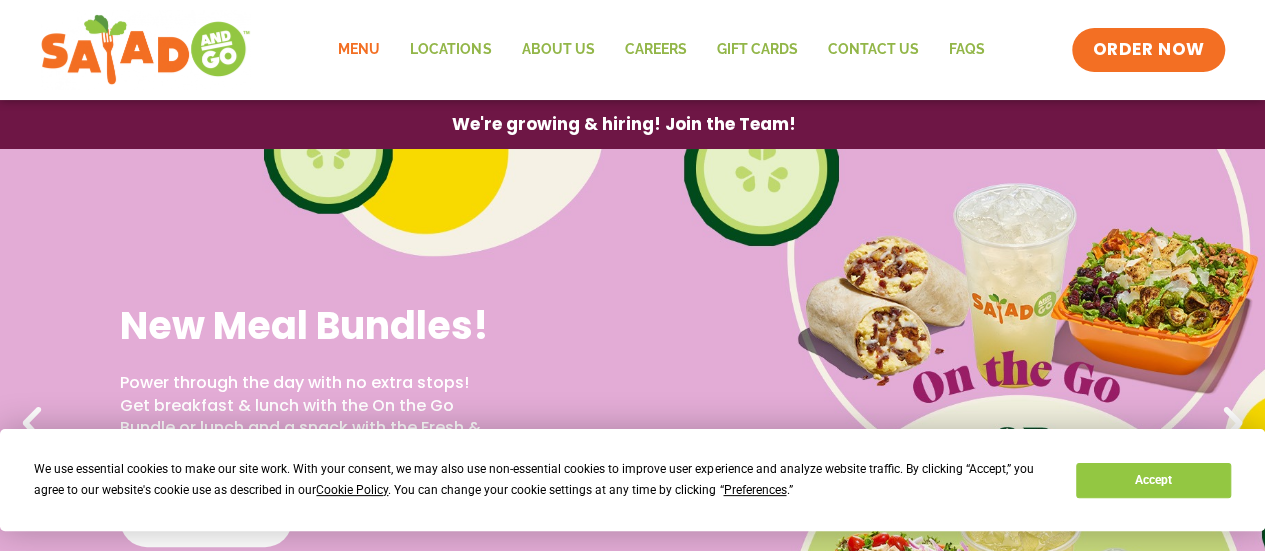 click on "Menu" 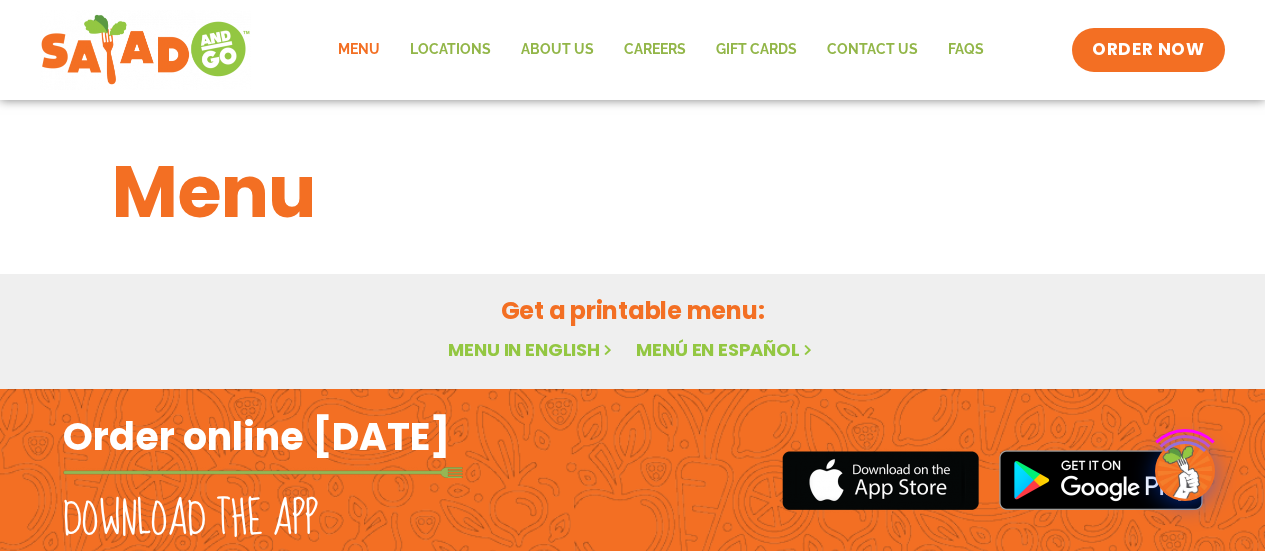 scroll, scrollTop: 0, scrollLeft: 0, axis: both 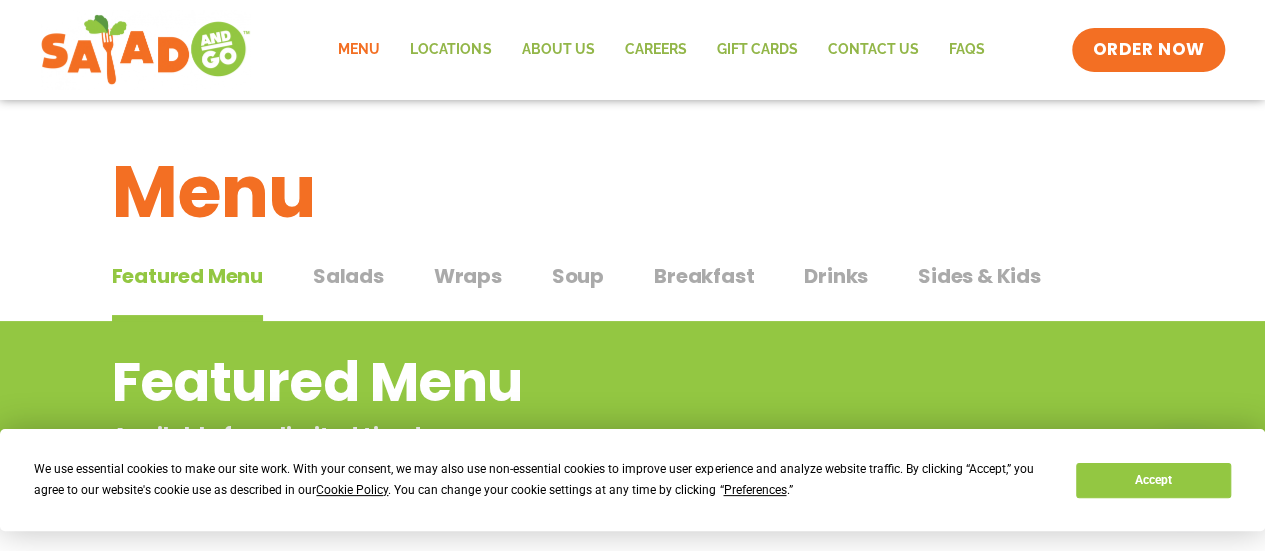 click on "Wraps" at bounding box center [468, 276] 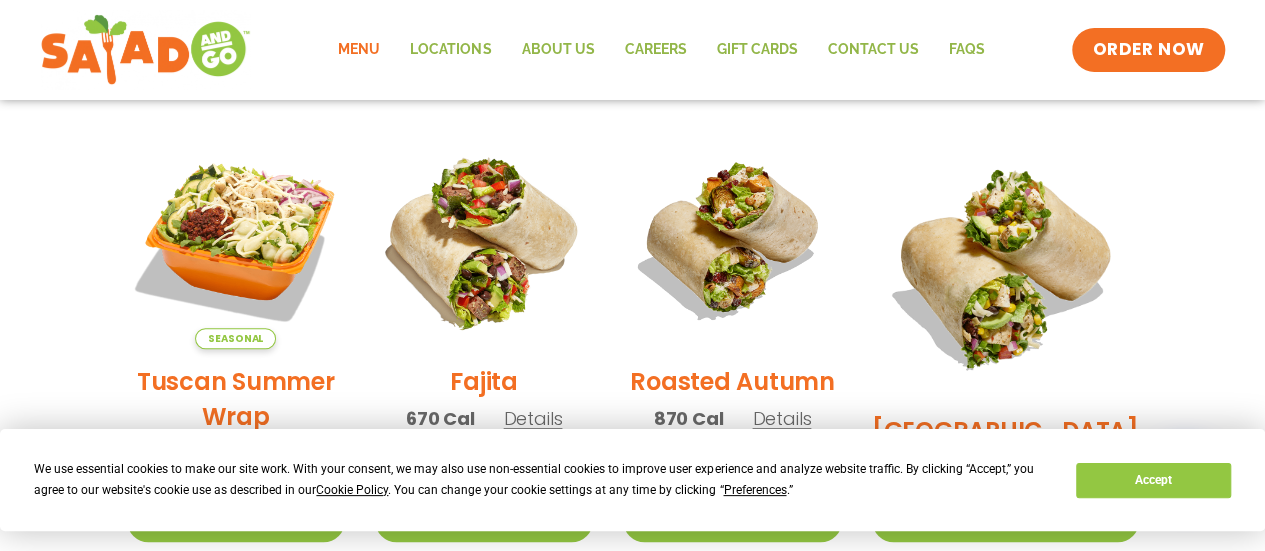 scroll, scrollTop: 600, scrollLeft: 0, axis: vertical 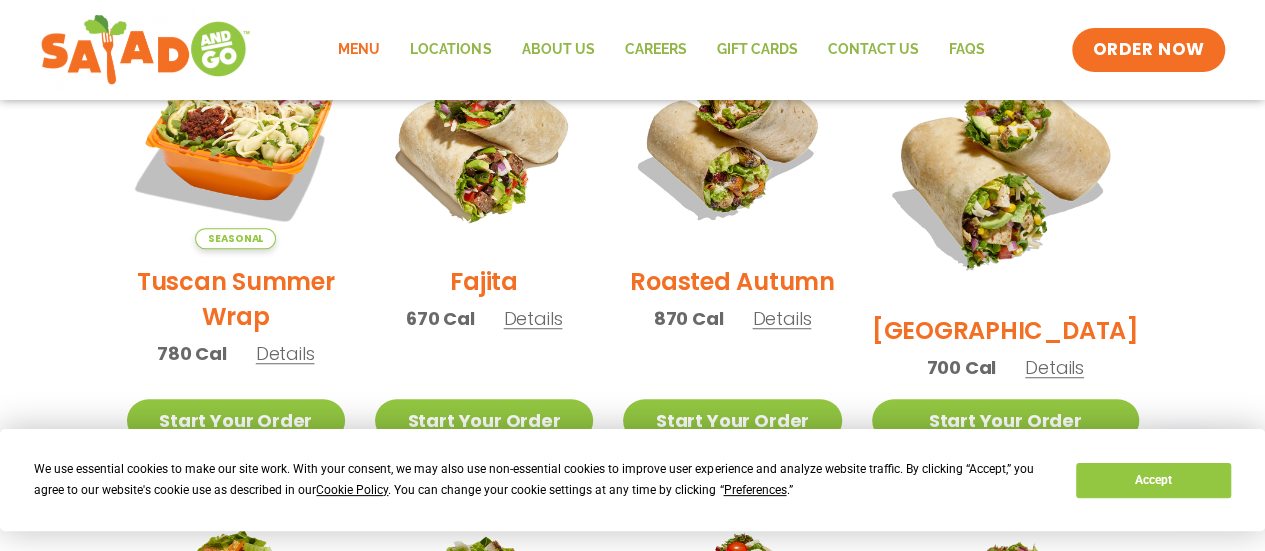click on "Details" at bounding box center (1054, 367) 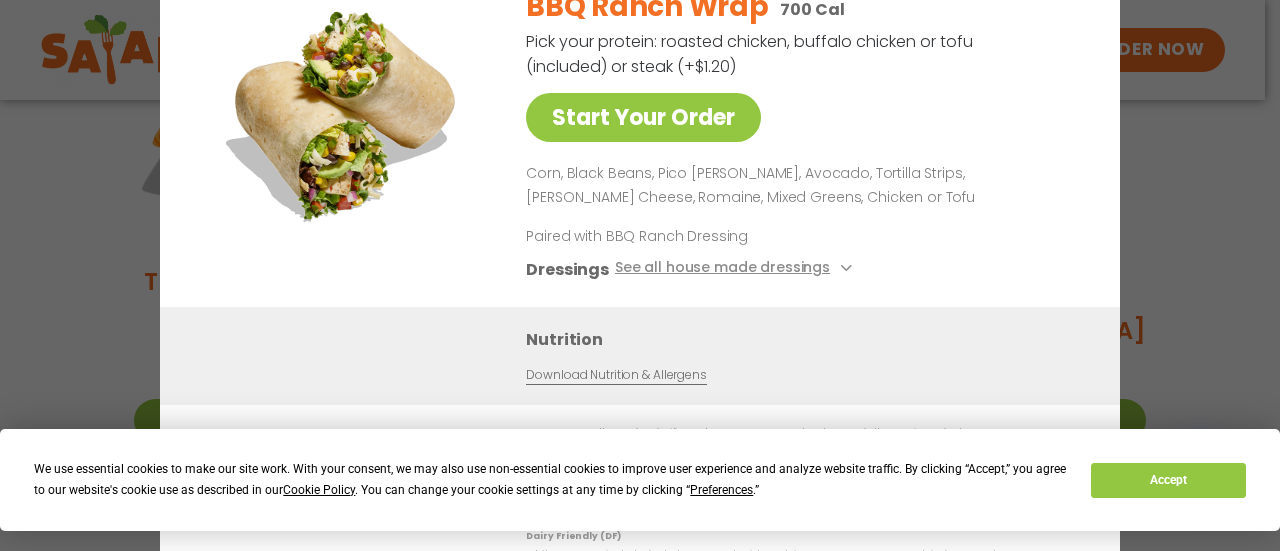 click on "Start Your Order BBQ Ranch Wrap  700 Cal  Pick your protein: roasted chicken, buffalo chicken or tofu (included) or steak (+$1.20)   Start Your Order Corn, Black Beans, Pico [PERSON_NAME], Avocado, Tortilla Strips, [PERSON_NAME] Cheese, Romaine, Mixed Greens, Chicken or Tofu Paired with BBQ Ranch Dressing Dressings   See all house made dressings    BBQ Ranch GF   Balsamic Vinaigrette GF [PERSON_NAME] GF   Creamy Blue Cheese GF   Creamy Greek GF   Jalapeño Ranch GF   Ranch GF   Thai Peanut GF DF Nutrition   Download Nutrition & Allergens We are not an allergen free facility and cannot guarantee the absence of allergens in our foods. Nutrition information is based on our standard recipes and portion sizes. Click Nutrition & Allergens above for more details. Gluten Friendly (GF) While our menu includes ingredients that are made without gluten, our restaurants are not gluten free. We take steps to minimize the risk of cross-contact with gluten, but cannot guarantee that these menu items are gluten free." at bounding box center [640, 275] 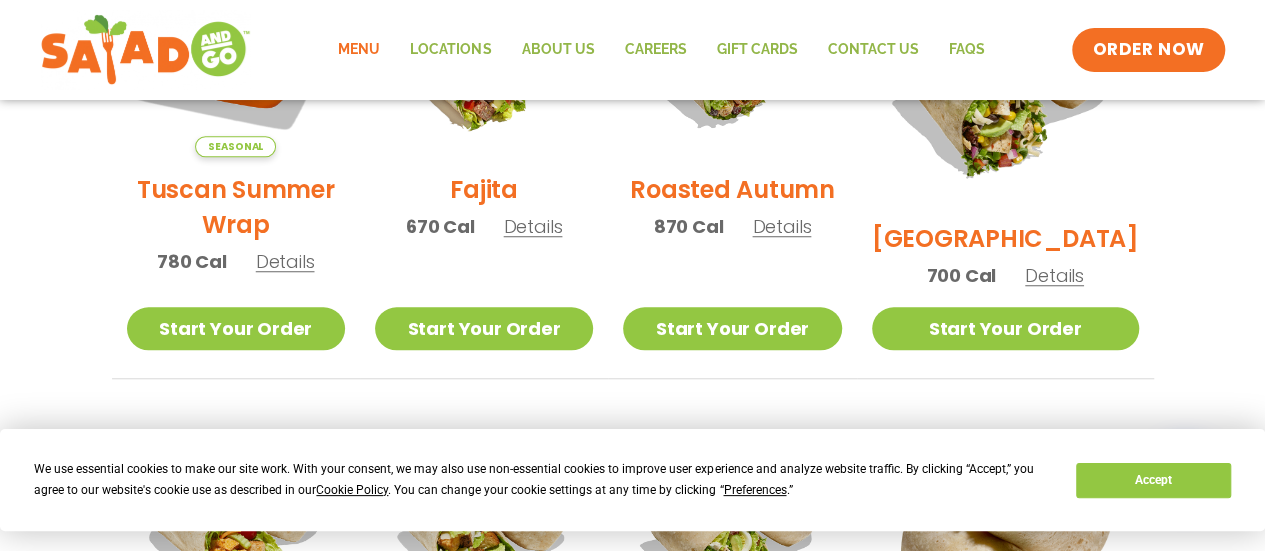 scroll, scrollTop: 700, scrollLeft: 0, axis: vertical 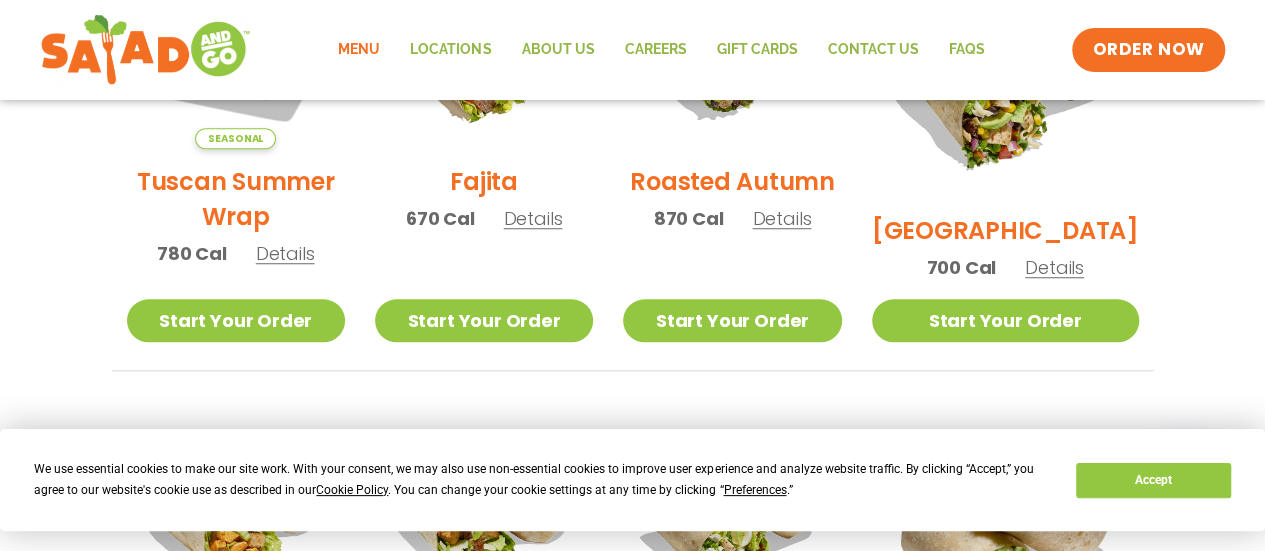 click on "Details" at bounding box center [1054, 267] 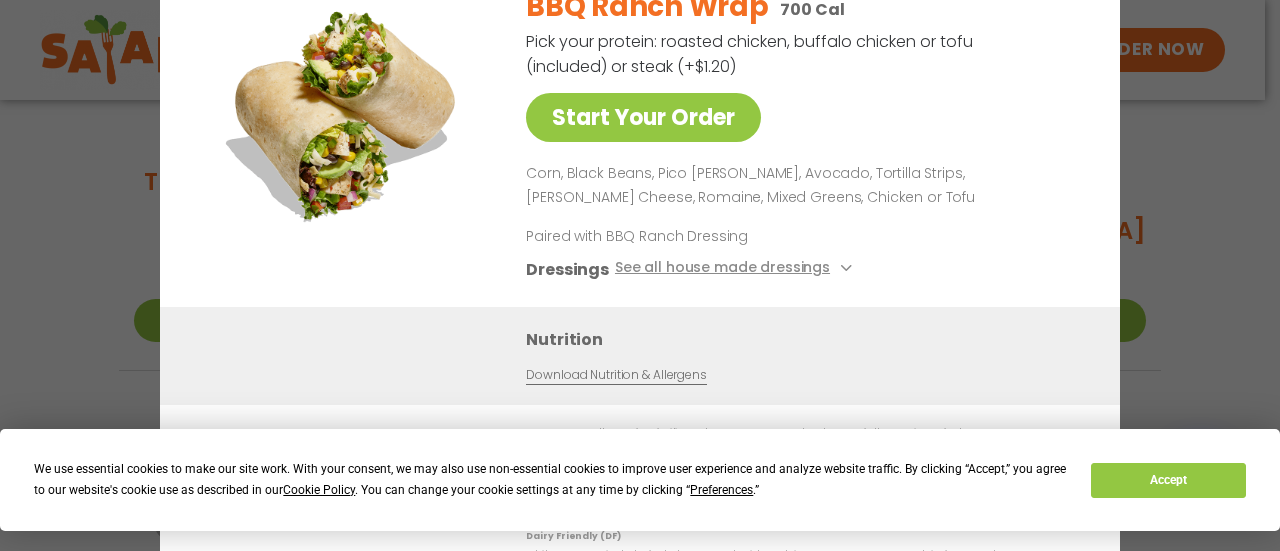 click on "Start Your Order BBQ Ranch Wrap  700 Cal  Pick your protein: roasted chicken, buffalo chicken or tofu (included) or steak (+$1.20)   Start Your Order Corn, Black Beans, Pico [PERSON_NAME], Avocado, Tortilla Strips, [PERSON_NAME] Cheese, Romaine, Mixed Greens, Chicken or Tofu Paired with BBQ Ranch Dressing Dressings   See all house made dressings    BBQ Ranch GF   Balsamic Vinaigrette GF [PERSON_NAME] GF   Creamy Blue Cheese GF   Creamy Greek GF   Jalapeño Ranch GF   Ranch GF   Thai Peanut GF DF Nutrition   Download Nutrition & Allergens We are not an allergen free facility and cannot guarantee the absence of allergens in our foods. Nutrition information is based on our standard recipes and portion sizes. Click Nutrition & Allergens above for more details. Gluten Friendly (GF) While our menu includes ingredients that are made without gluten, our restaurants are not gluten free. We take steps to minimize the risk of cross-contact with gluten, but cannot guarantee that these menu items are gluten free." at bounding box center [640, 275] 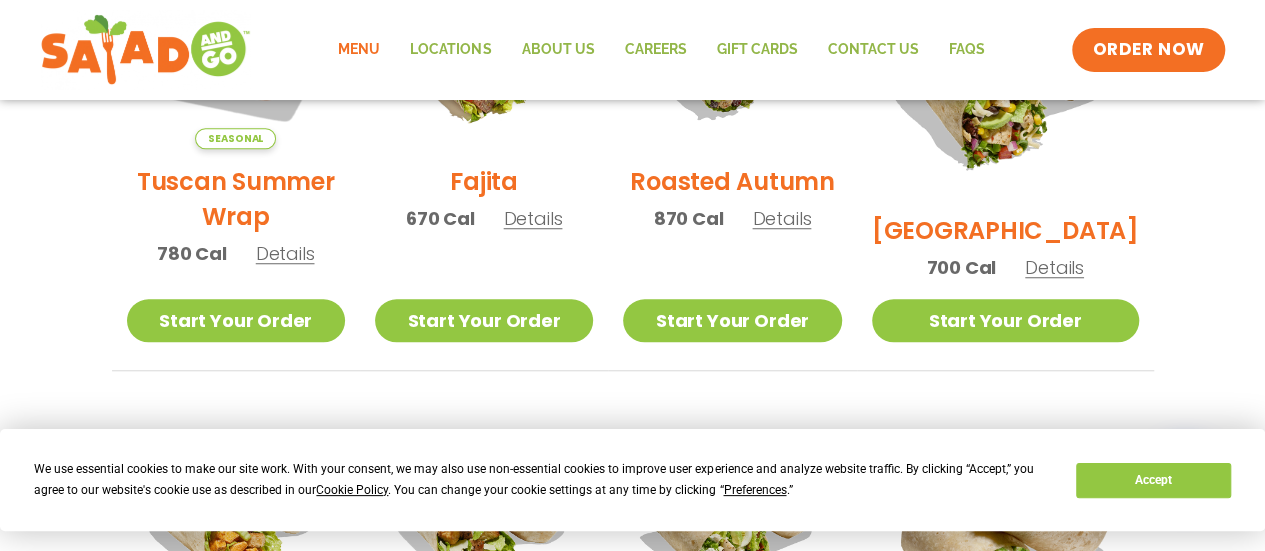 click on "Details" at bounding box center (781, 218) 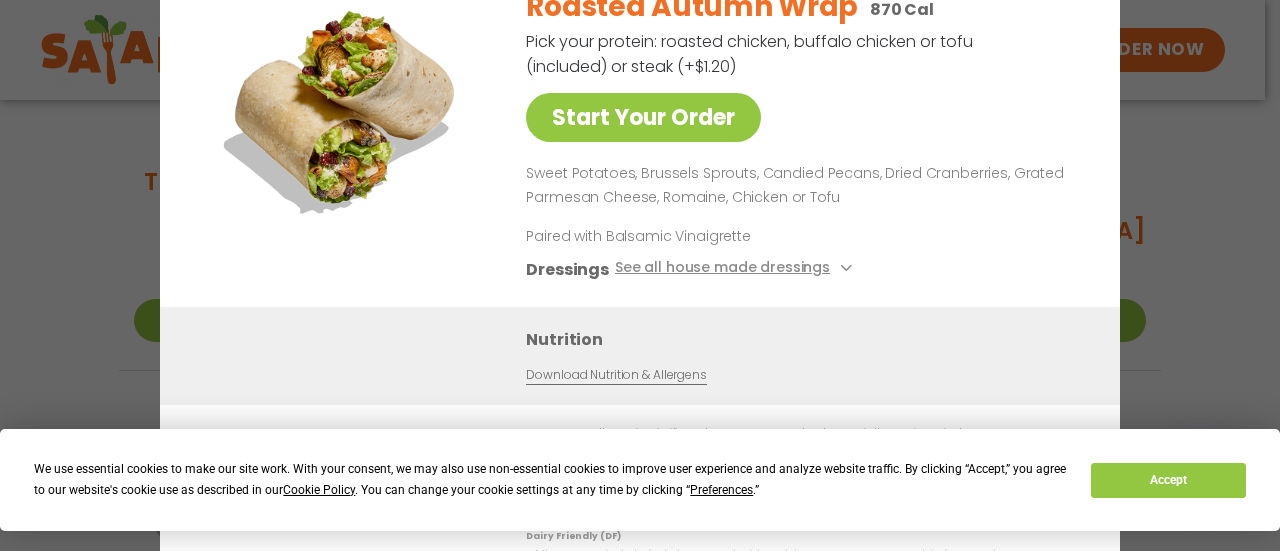 click on "Start Your Order Roasted Autumn Wrap  870 Cal  Pick your protein: roasted chicken, buffalo chicken or tofu (included) or steak (+$1.20)   Start Your Order Sweet Potatoes, Brussels Sprouts, Candied Pecans, Dried Cranberries, Grated Parmesan Cheese, Romaine, Chicken or Tofu Paired with Balsamic Vinaigrette Dressings   See all house made dressings    [PERSON_NAME]   Balsamic Vinaigrette GF DF V   BBQ Ranch GF   Creamy Blue Cheese GF   Creamy Greek GF   Jalapeño Ranch GF   Ranch GF   Thai Peanut GF DF Nutrition   Download Nutrition & Allergens We are not an allergen free facility and cannot guarantee the absence of allergens in our foods. Nutrition information is based on our standard recipes and portion sizes. Click Nutrition & Allergens above for more details. Gluten Friendly (GF) While our menu includes ingredients that are made without gluten, our restaurants are not gluten free. We take steps to minimize the risk of cross-contact with gluten, but cannot guarantee that these menu items are gluten free." at bounding box center (640, 275) 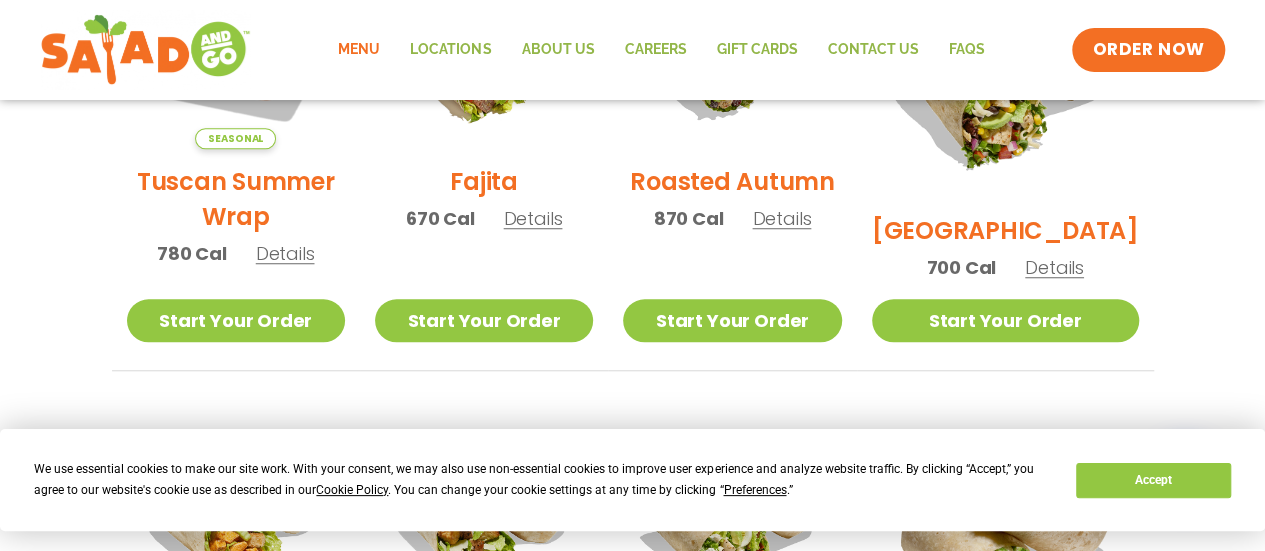 click on "Details" at bounding box center (285, 253) 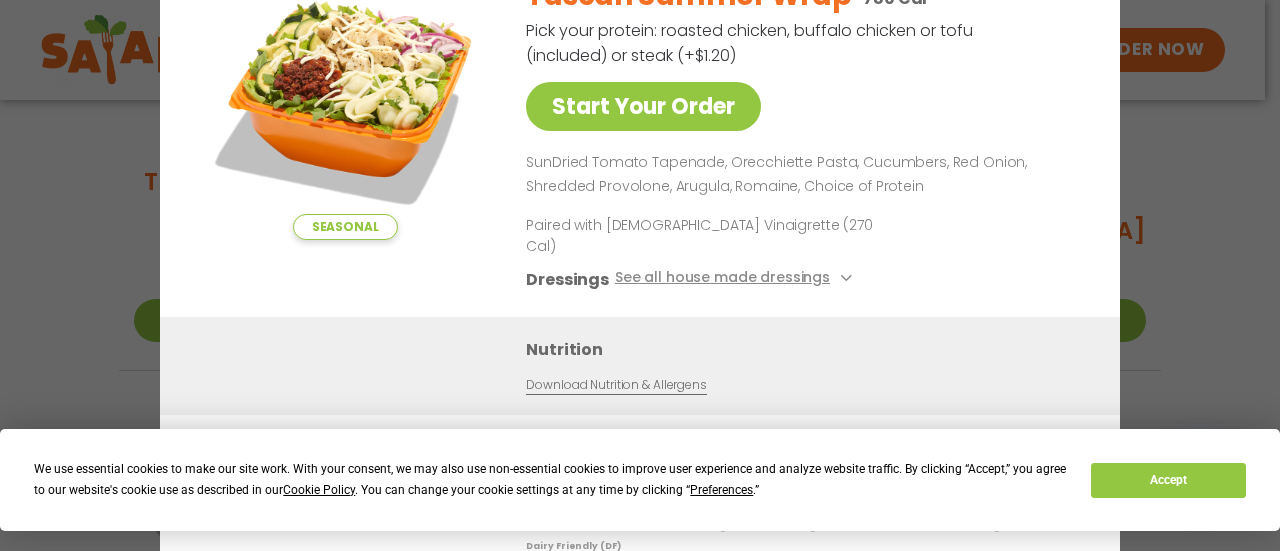 click on "Seasonal   Start Your Order Tuscan Summer Wrap  780 Cal  Pick your protein: roasted chicken, buffalo chicken or tofu (included) or steak (+$1.20)   Start Your Order SunDried Tomato Tapenade, Orecchiette Pasta, Cucumbers, Red Onion, Shredded Provolone, Arugula, Romaine, Choice of Protein Paired with Italian Vinaigrette (270 Cal) Dressings   See all house made dressings    Italian Vinaigrette   Balsamic Vinaigrette GF DF V   BBQ Ranch [PERSON_NAME] GF   Creamy Blue Cheese GF   Creamy Greek GF   Jalapeño Ranch GF   Ranch GF   Thai Peanut GF DF Nutrition   Download Nutrition & Allergens We are not an allergen free facility and cannot guarantee the absence of allergens in our foods. Nutrition information is based on our standard recipes and portion sizes. Click Nutrition & Allergens above for more details. Gluten Friendly (GF) Dairy Friendly (DF)" at bounding box center [640, 275] 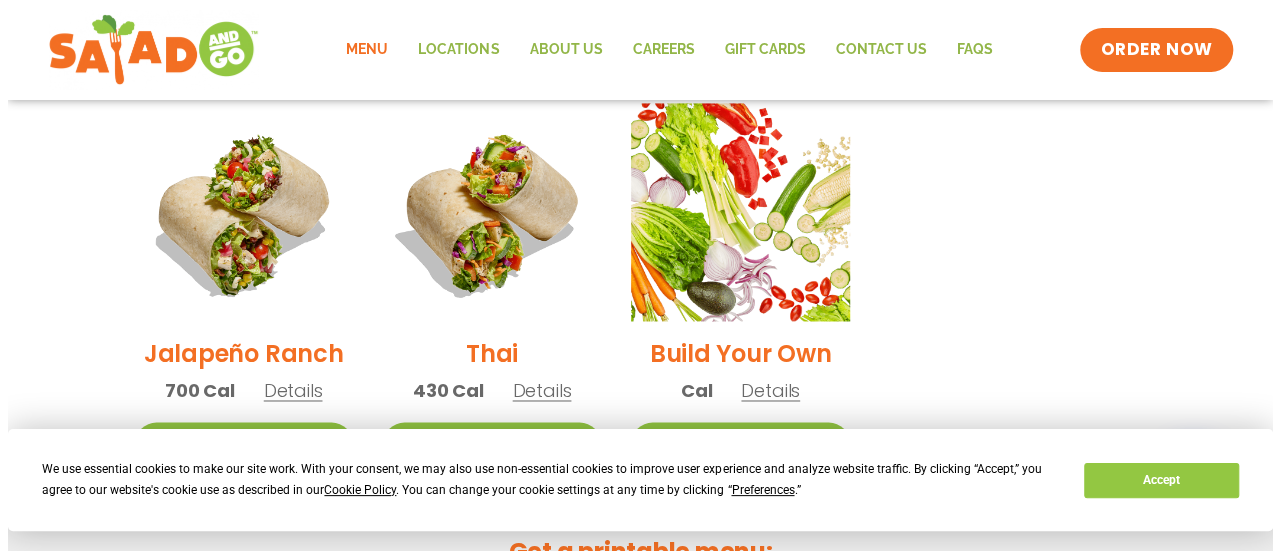 scroll, scrollTop: 1500, scrollLeft: 0, axis: vertical 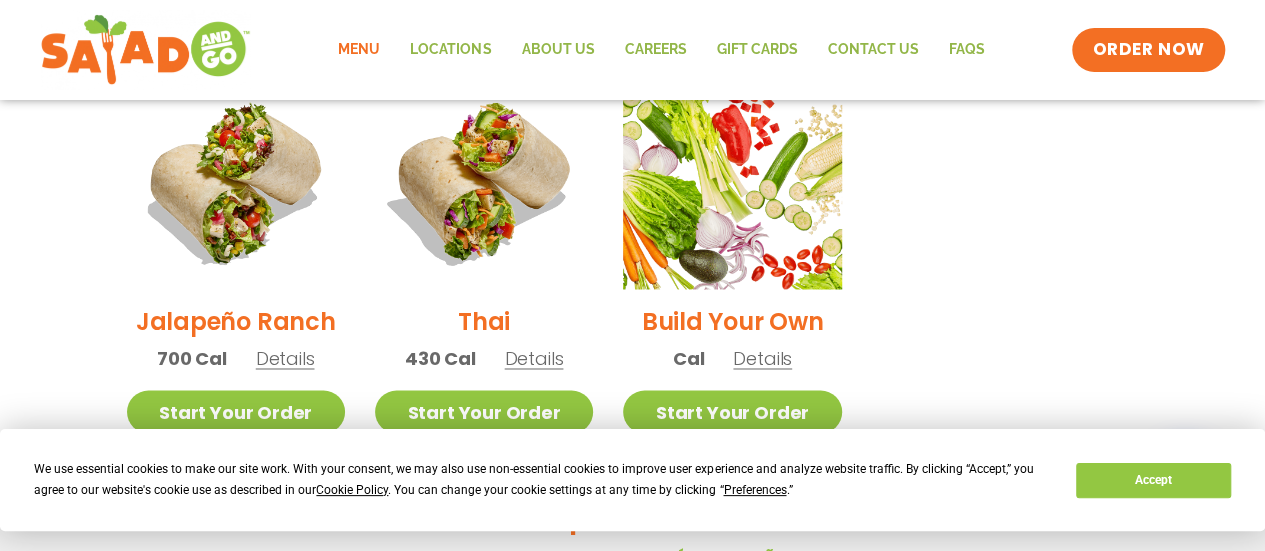 click on "Details" at bounding box center (534, 358) 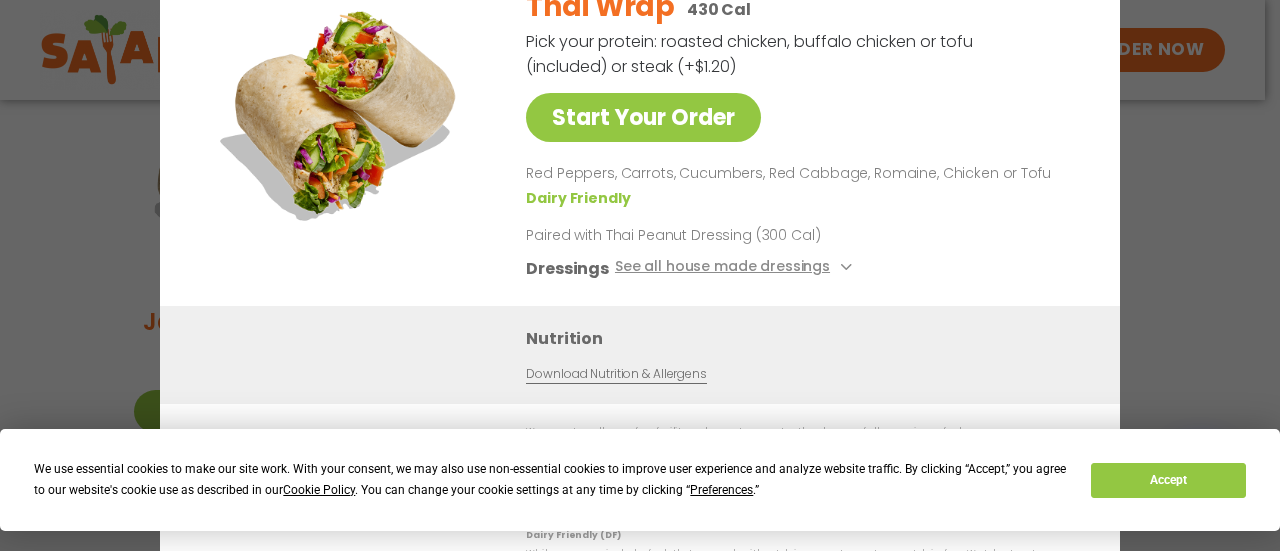 click on "Start Your Order Thai Wrap  430 Cal  Pick your protein: roasted chicken, buffalo chicken or tofu (included) or steak (+$1.20)   Start Your Order Red Peppers, Carrots, Cucumbers, Red Cabbage, Romaine, Chicken or Tofu Dairy Friendly Paired with Thai Peanut Dressing (300 Cal) Dressings   See all house made dressings    Thai Peanut GF DF   Balsamic Vinaigrette GF DF V   BBQ Ranch [PERSON_NAME] GF   Creamy Blue Cheese GF   Creamy Greek GF   Jalapeño Ranch GF   Ranch GF Nutrition   Download Nutrition & Allergens We are not an allergen free facility and cannot guarantee the absence of allergens in our foods. Nutrition information is based on our standard recipes and portion sizes. Click Nutrition & Allergens above for more details. Gluten Friendly (GF) While our menu includes ingredients that are made without gluten, our restaurants are not gluten free. We take steps to minimize the risk of cross-contact with gluten, but cannot guarantee that these menu items are gluten free. Dairy Friendly (DF)" at bounding box center [640, 275] 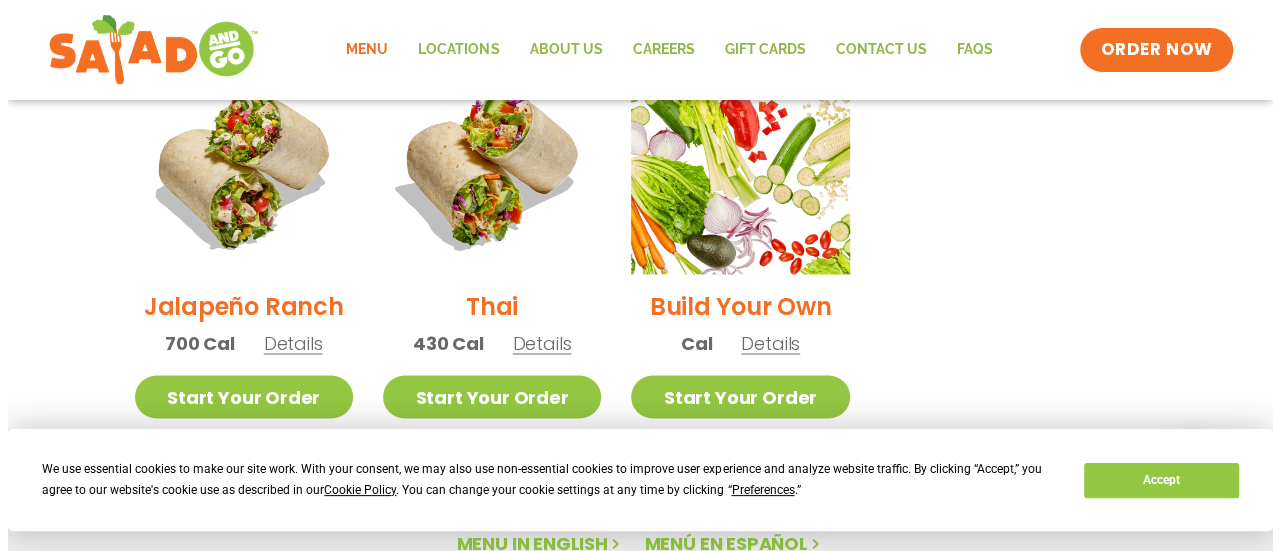 scroll, scrollTop: 1584, scrollLeft: 0, axis: vertical 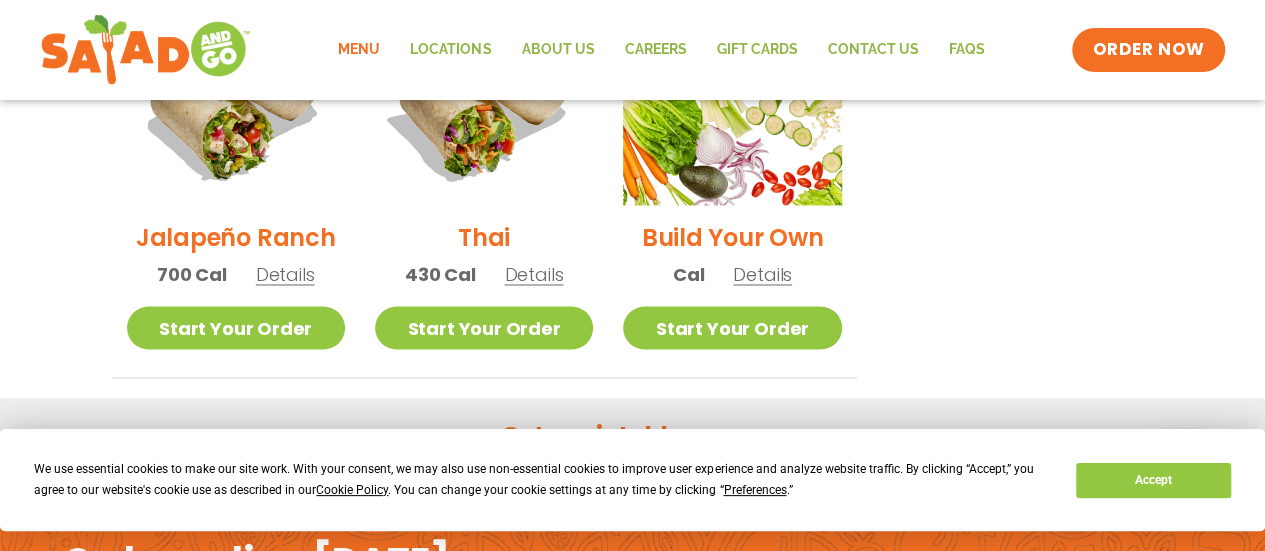 click on "Details" at bounding box center [762, 274] 